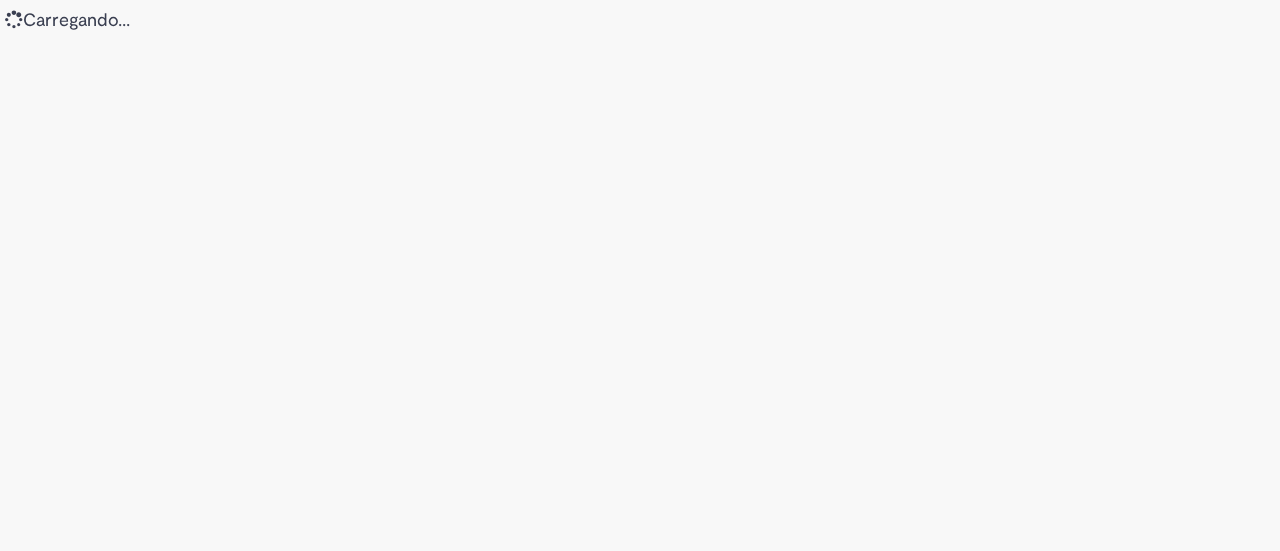 scroll, scrollTop: 0, scrollLeft: 0, axis: both 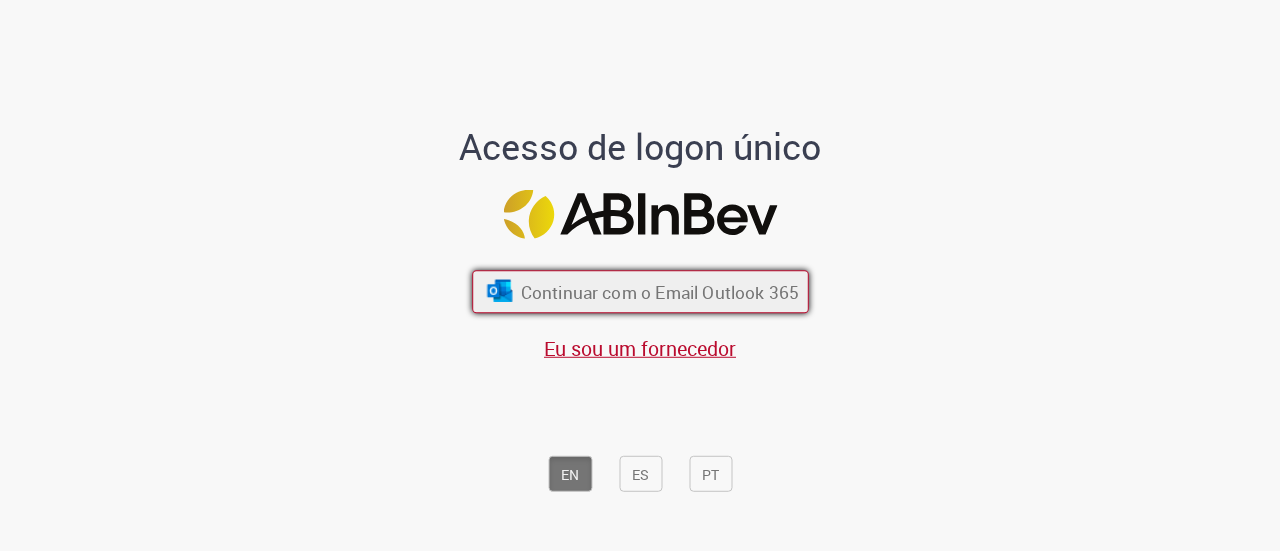 click on "Continuar com o Email Outlook 365" at bounding box center (659, 292) 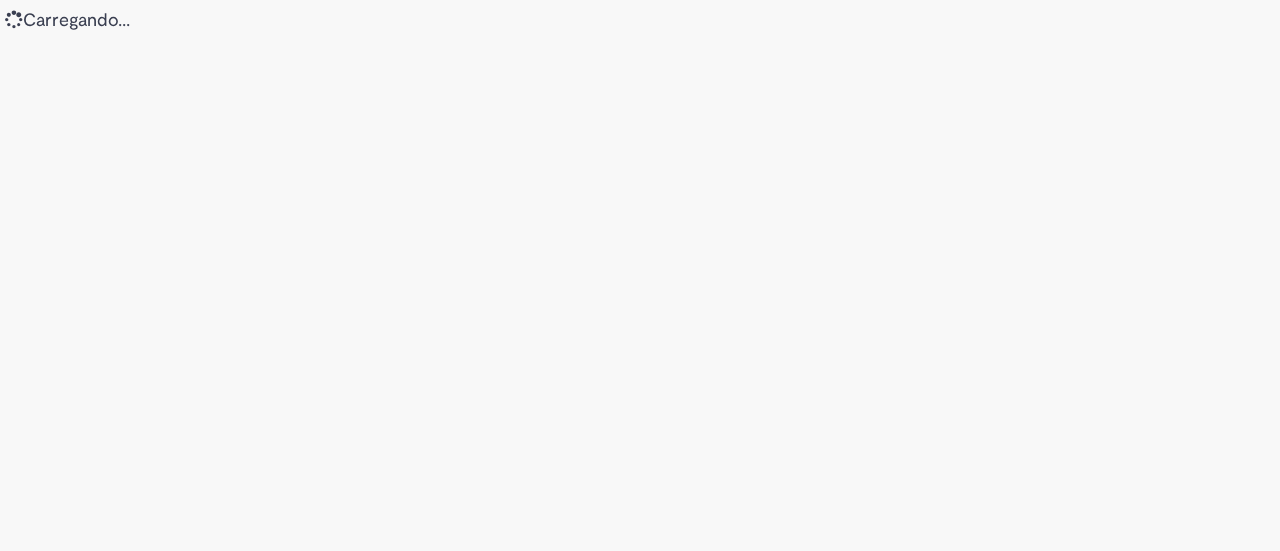 scroll, scrollTop: 0, scrollLeft: 0, axis: both 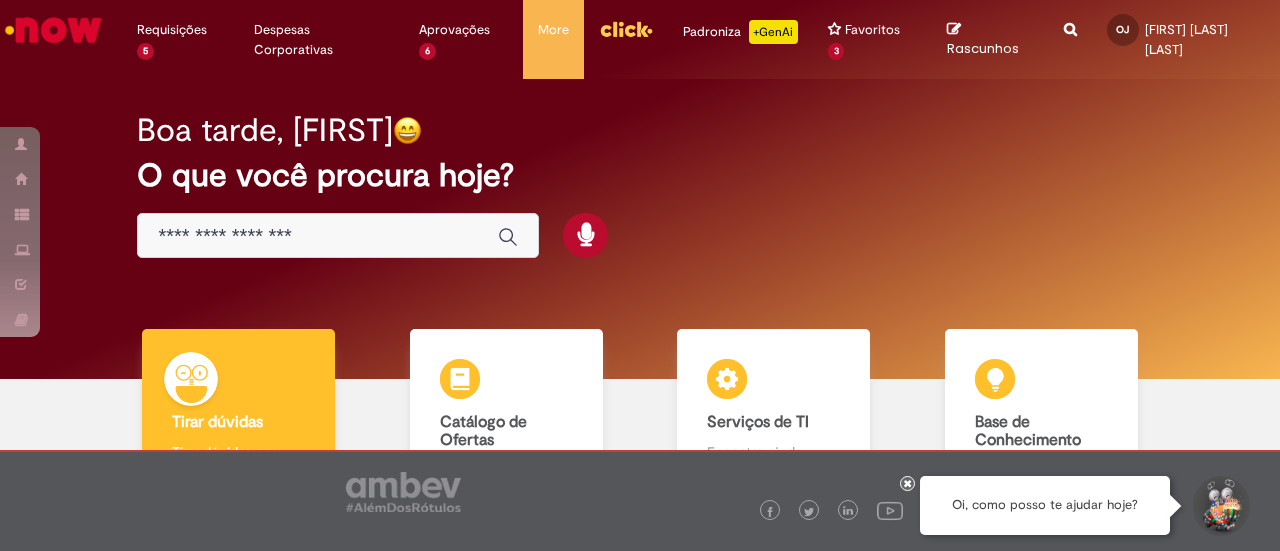 click at bounding box center [318, 236] 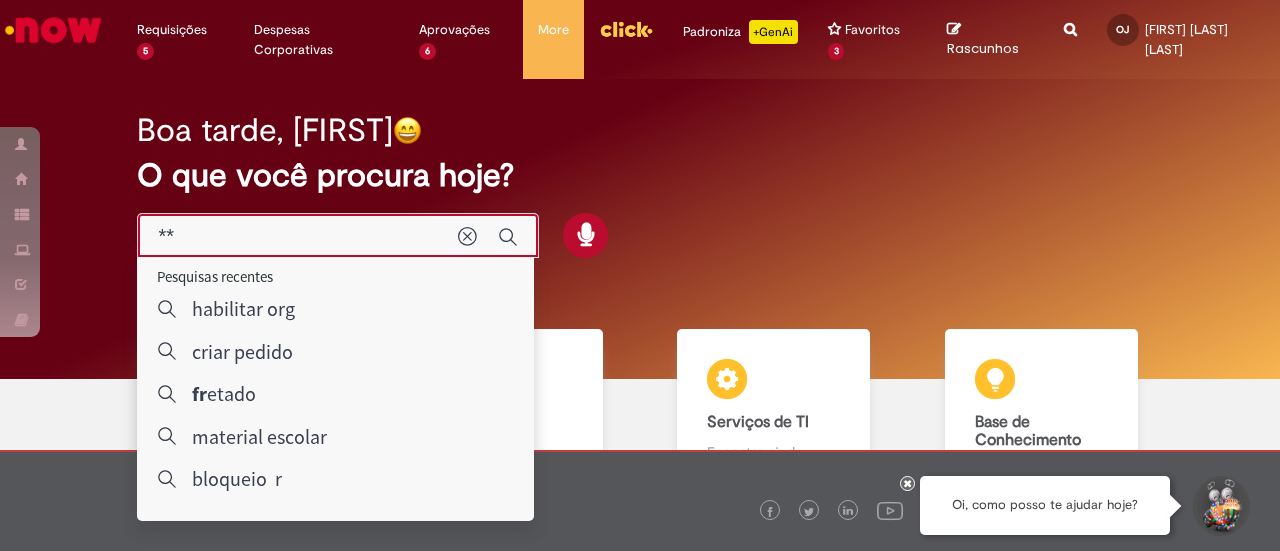 type on "***" 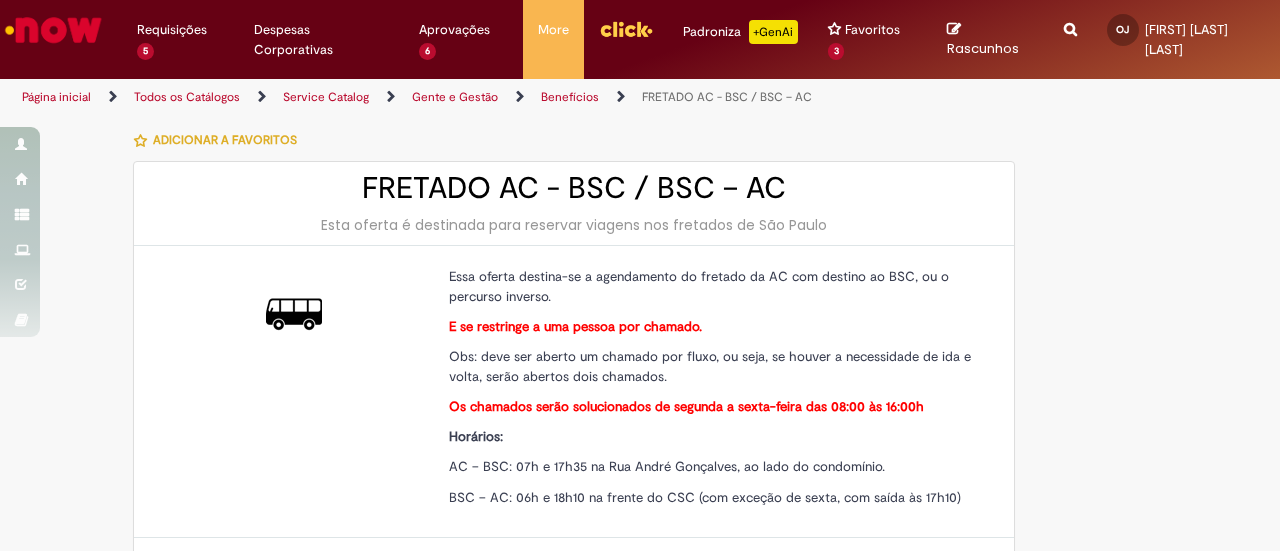 type on "********" 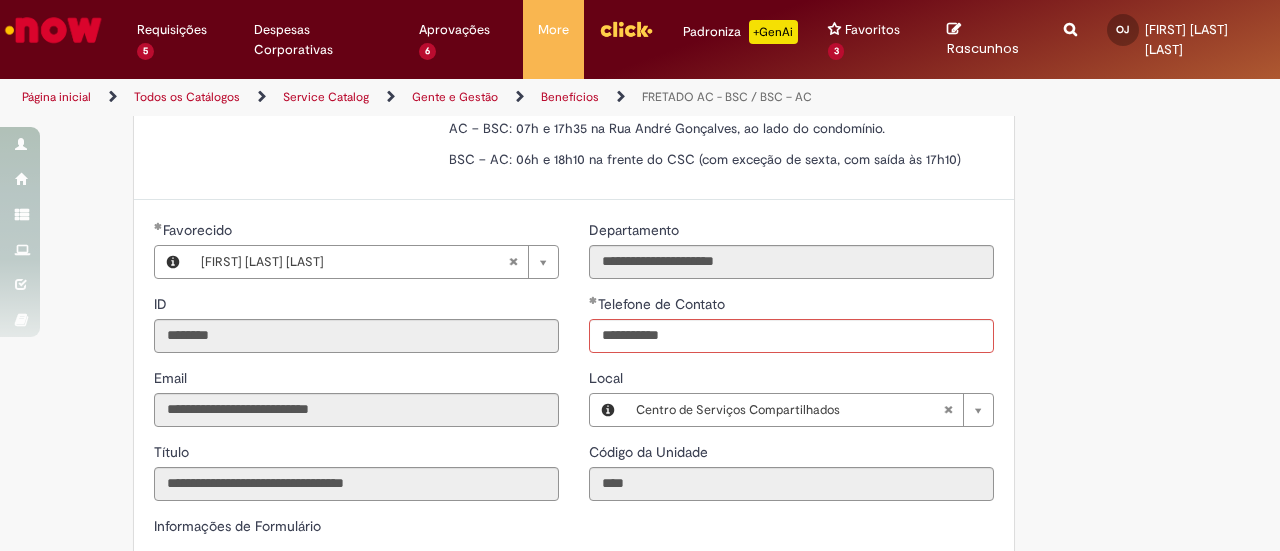 type on "**********" 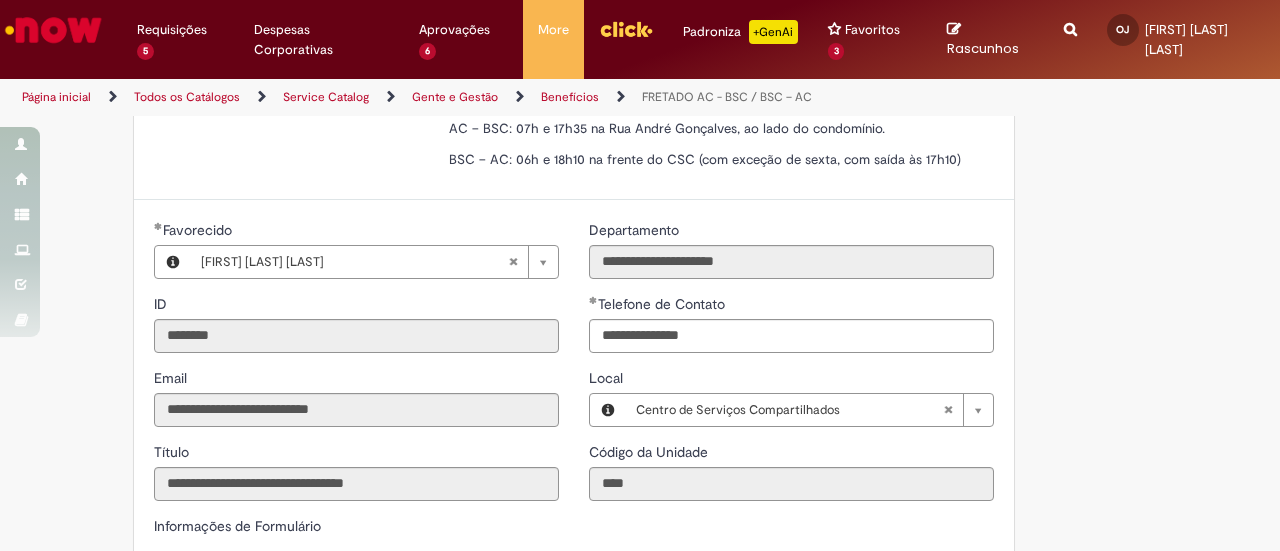 click on "**********" at bounding box center (640, 319) 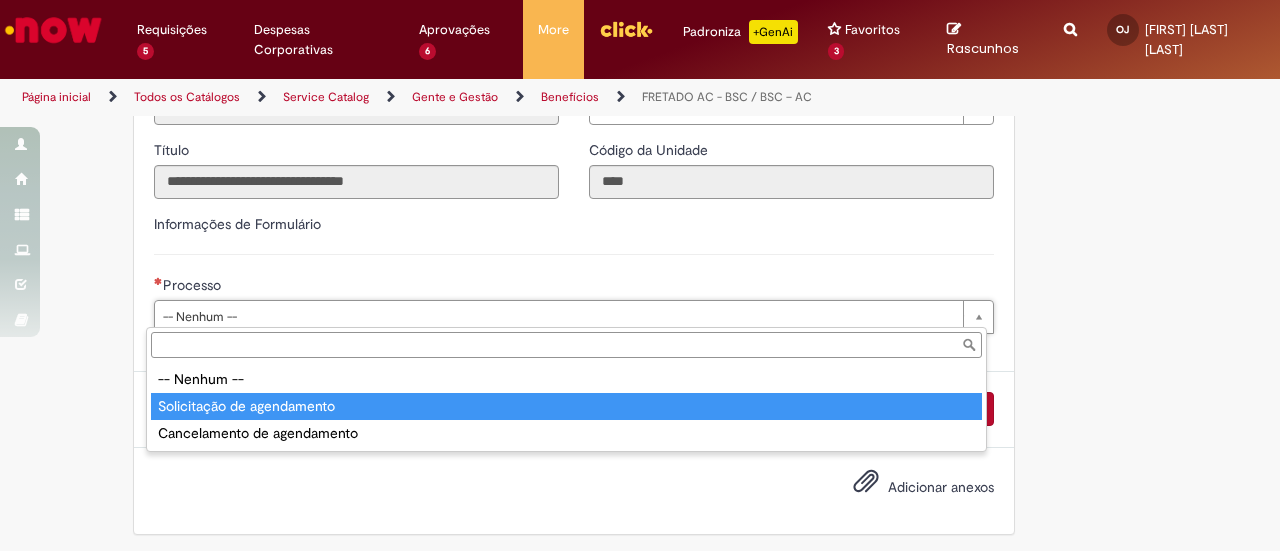 type on "**********" 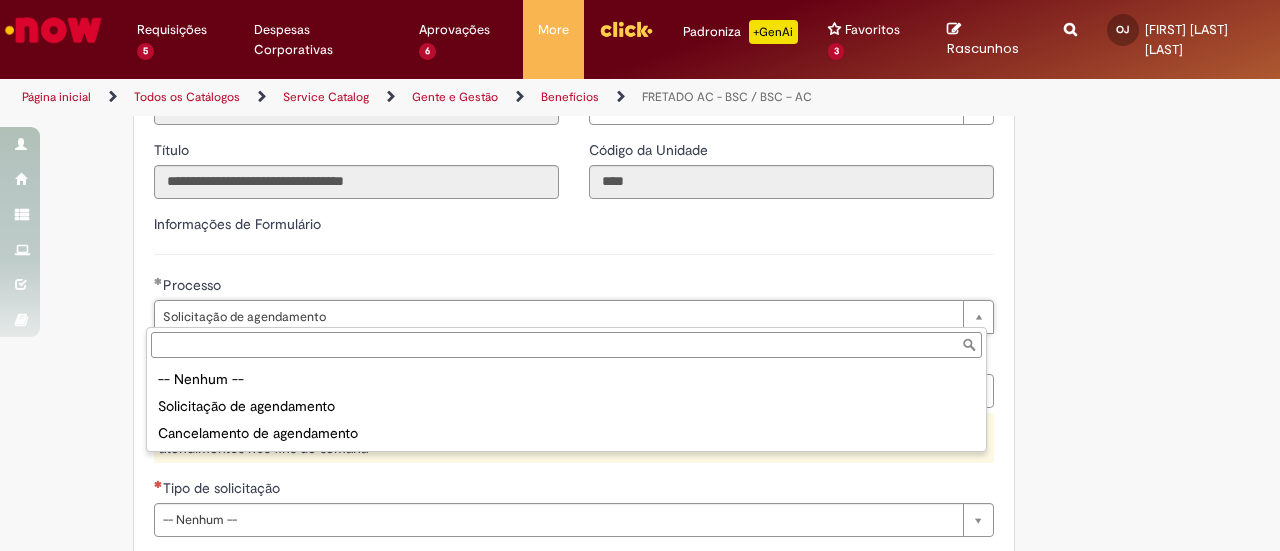 type on "**********" 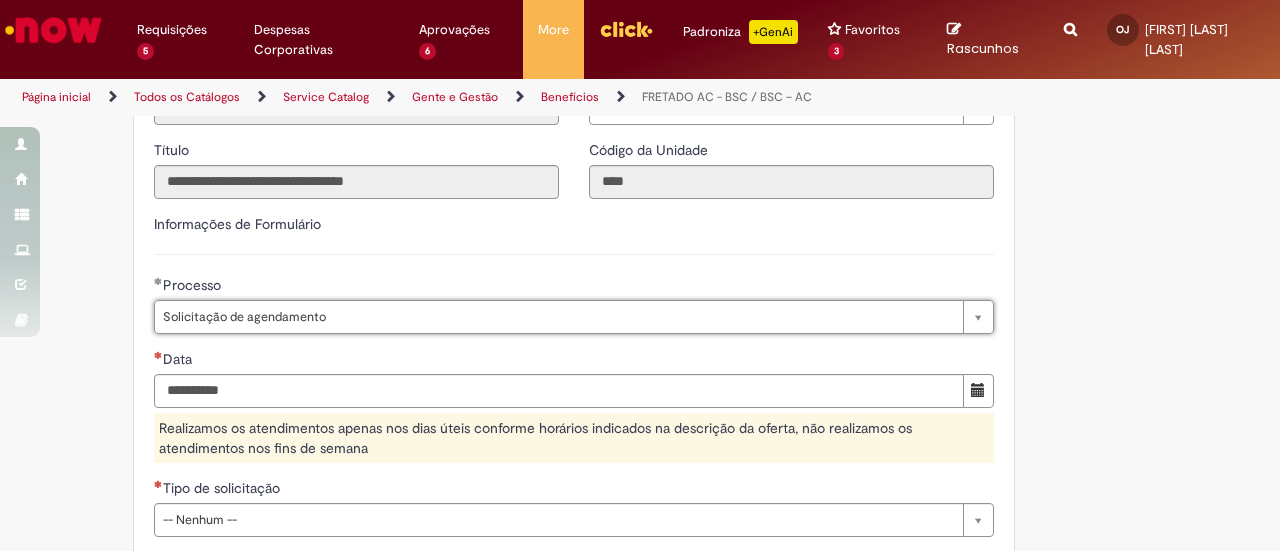 scroll, scrollTop: 0, scrollLeft: 176, axis: horizontal 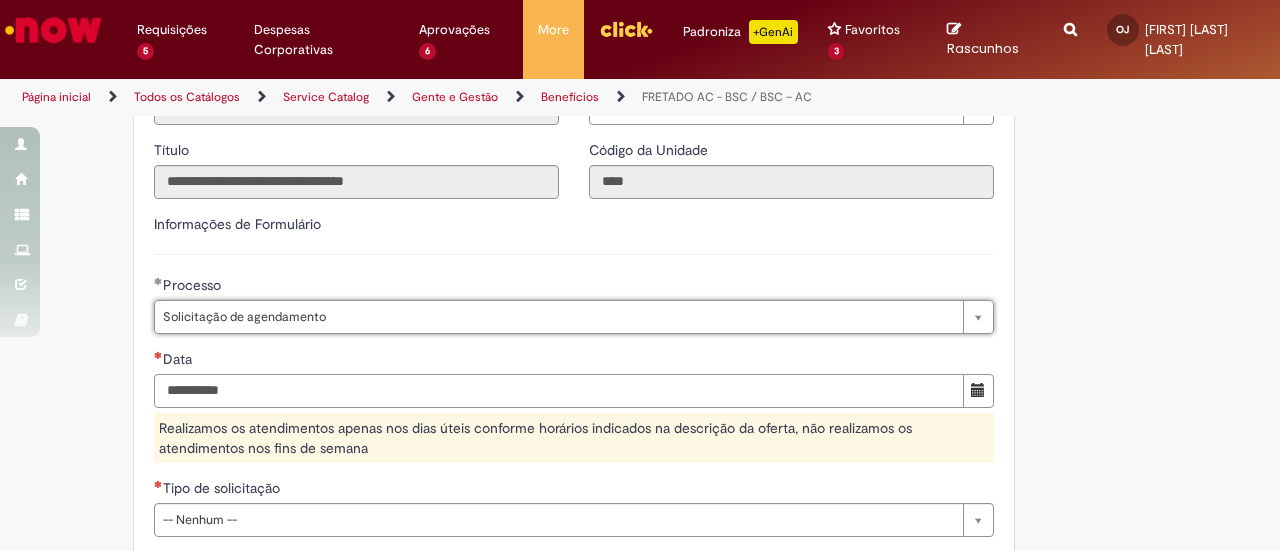click on "Data" at bounding box center [559, 391] 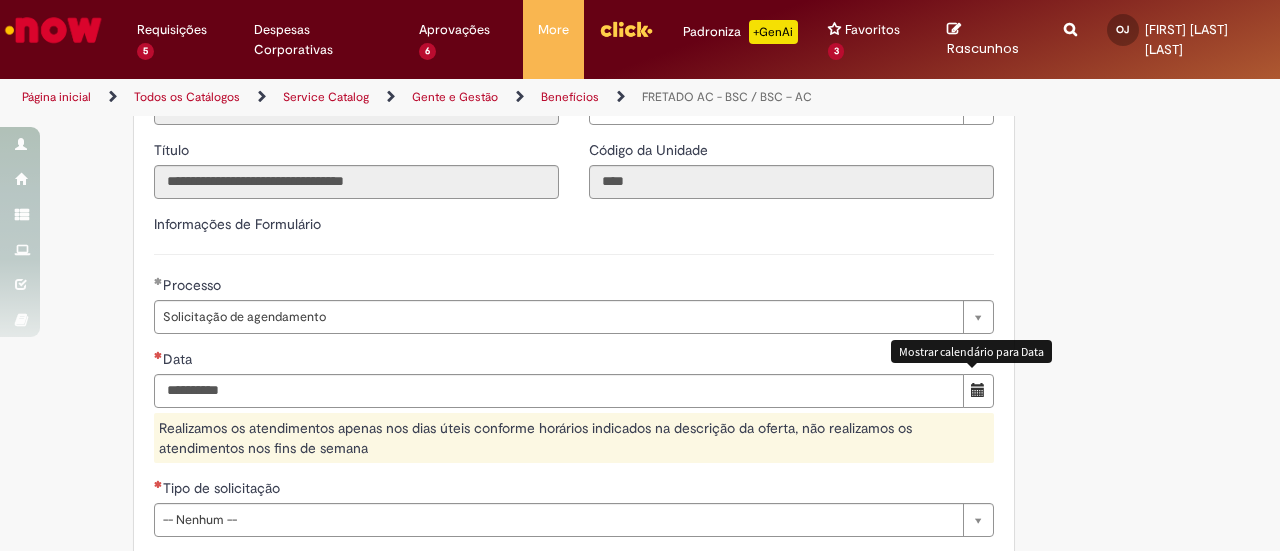 click at bounding box center (978, 390) 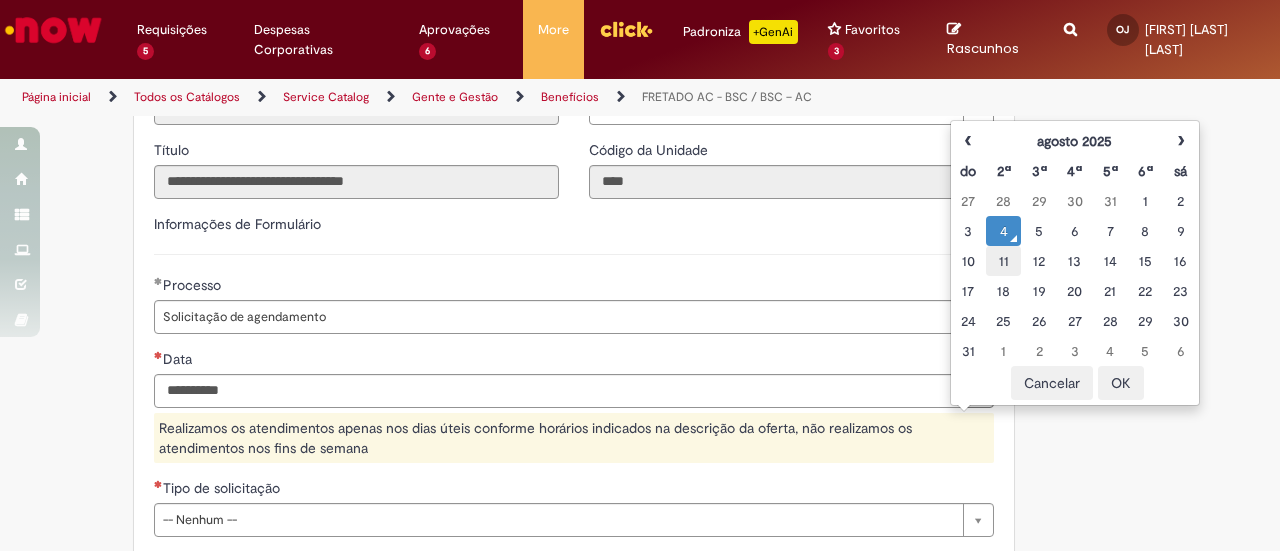 click on "11" at bounding box center (1003, 261) 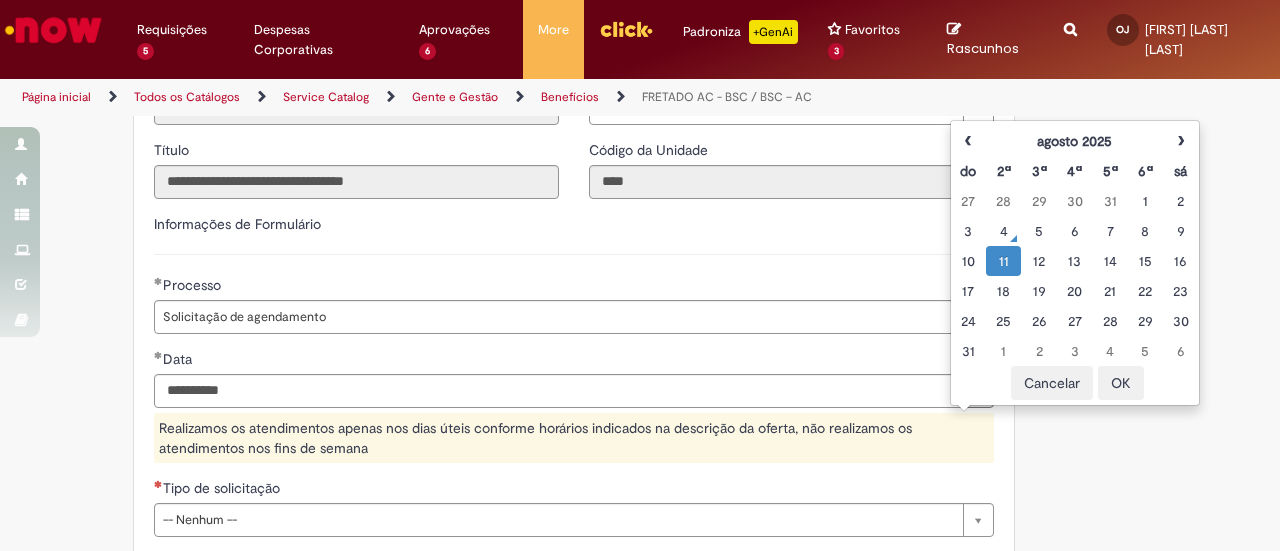 click on "OK" at bounding box center [1121, 383] 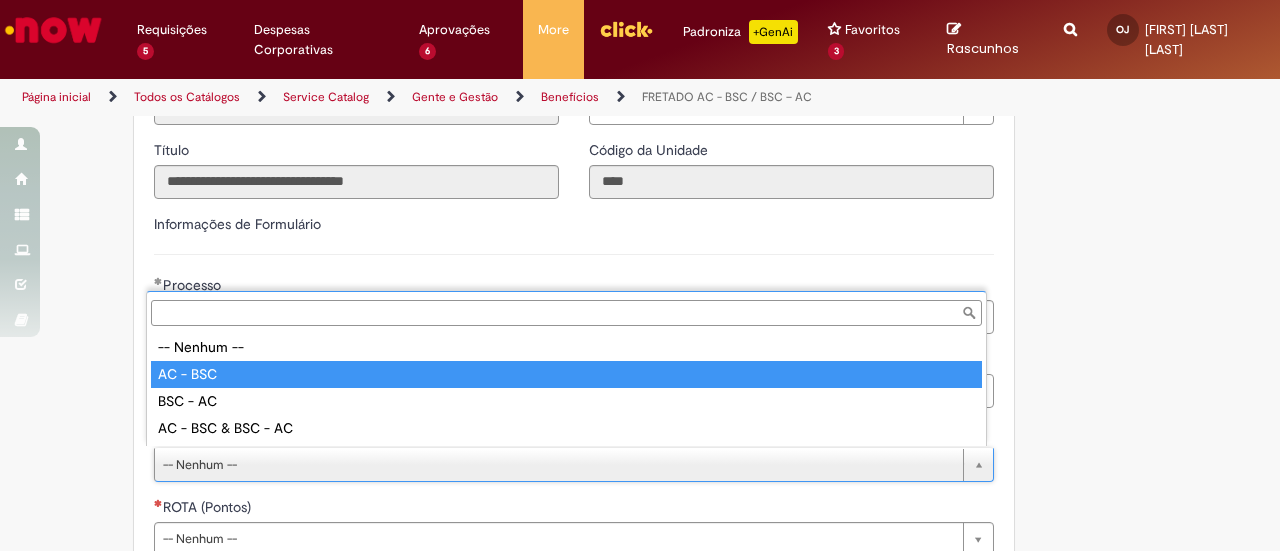 type on "********" 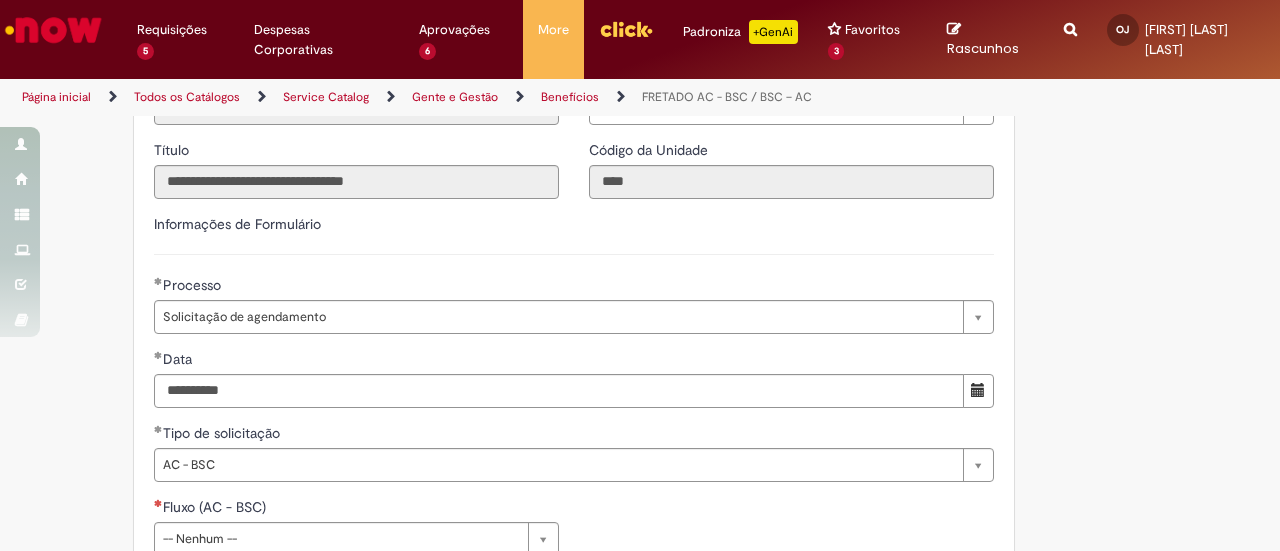 click on "**********" at bounding box center (640, 273) 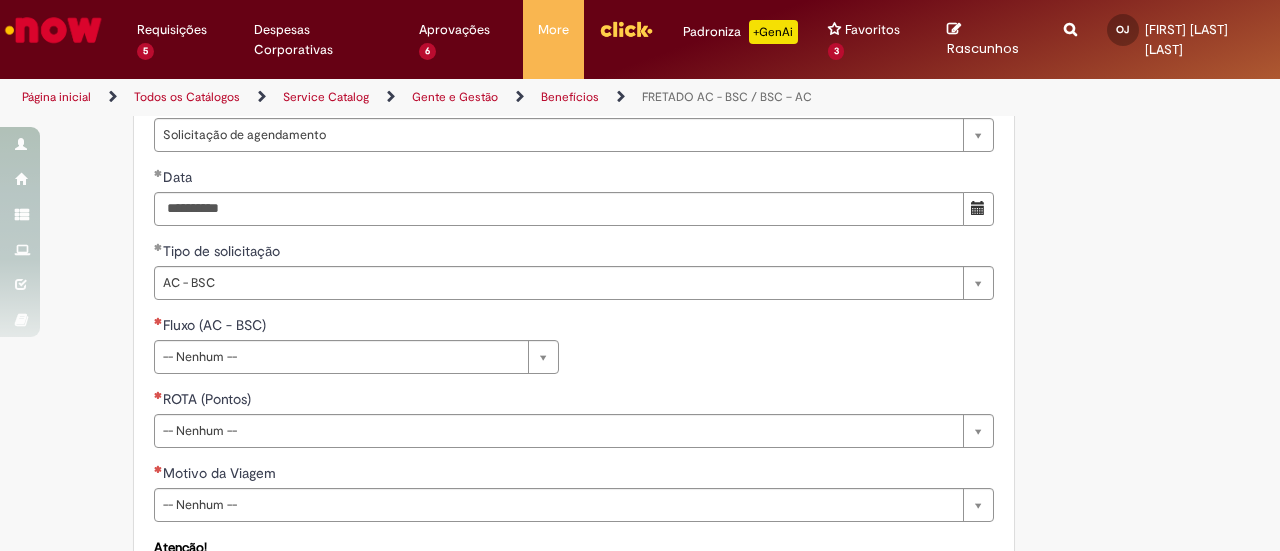 scroll, scrollTop: 840, scrollLeft: 0, axis: vertical 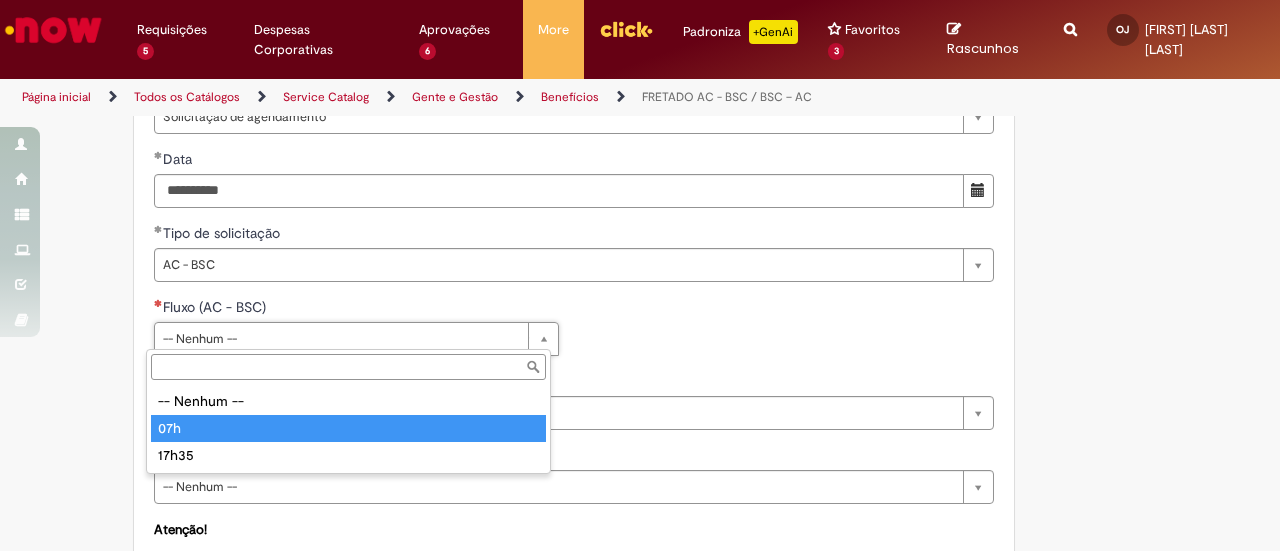 type on "***" 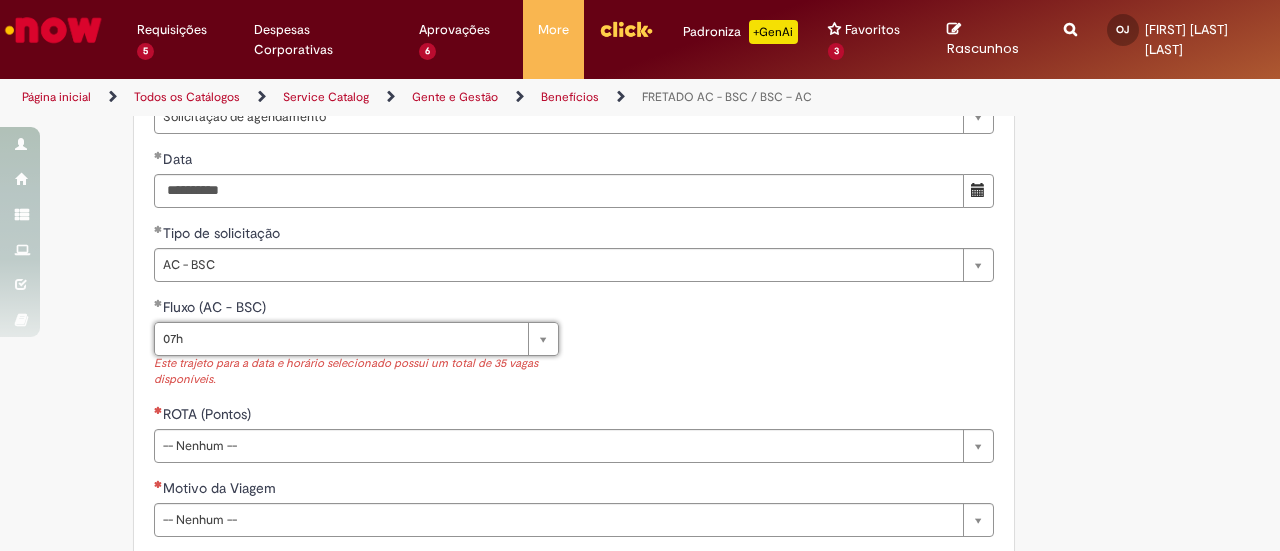 click on "**********" at bounding box center (542, 90) 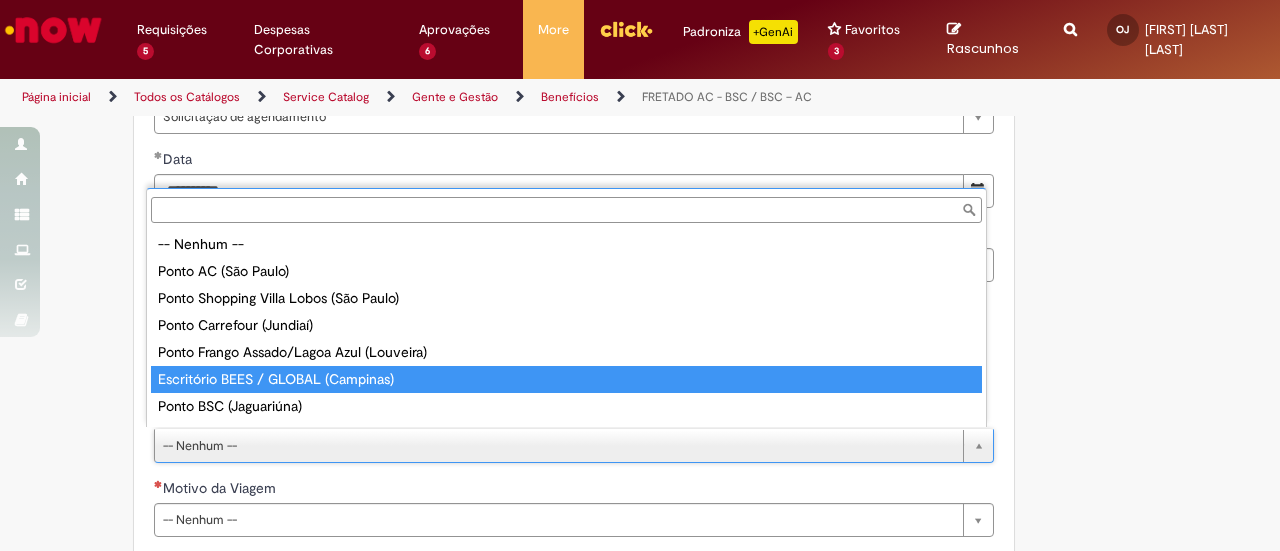 scroll, scrollTop: 16, scrollLeft: 0, axis: vertical 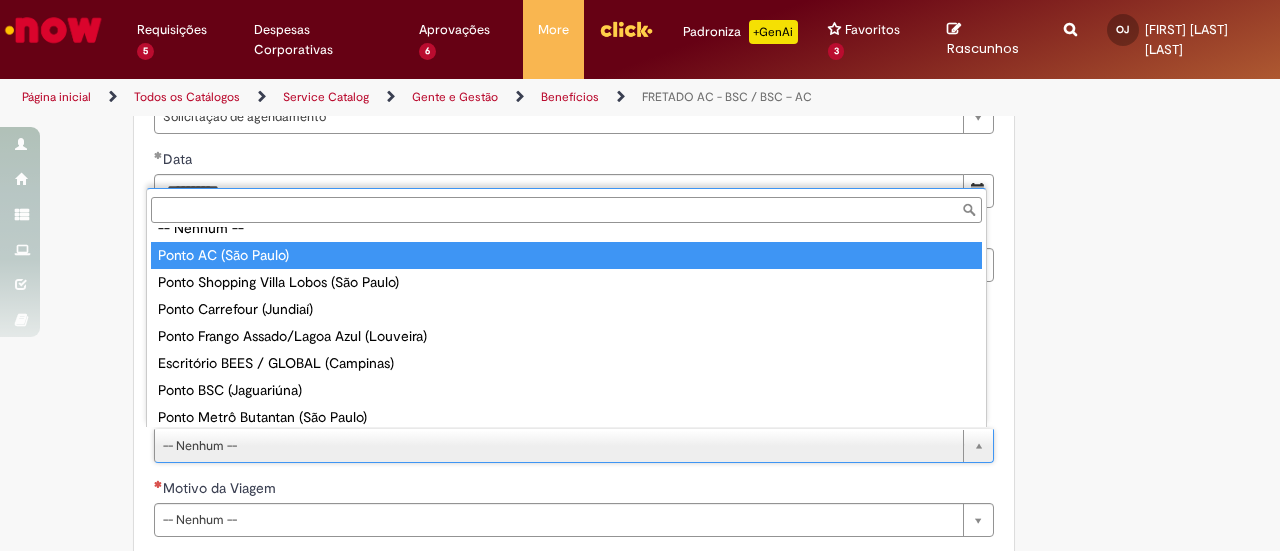 type on "**********" 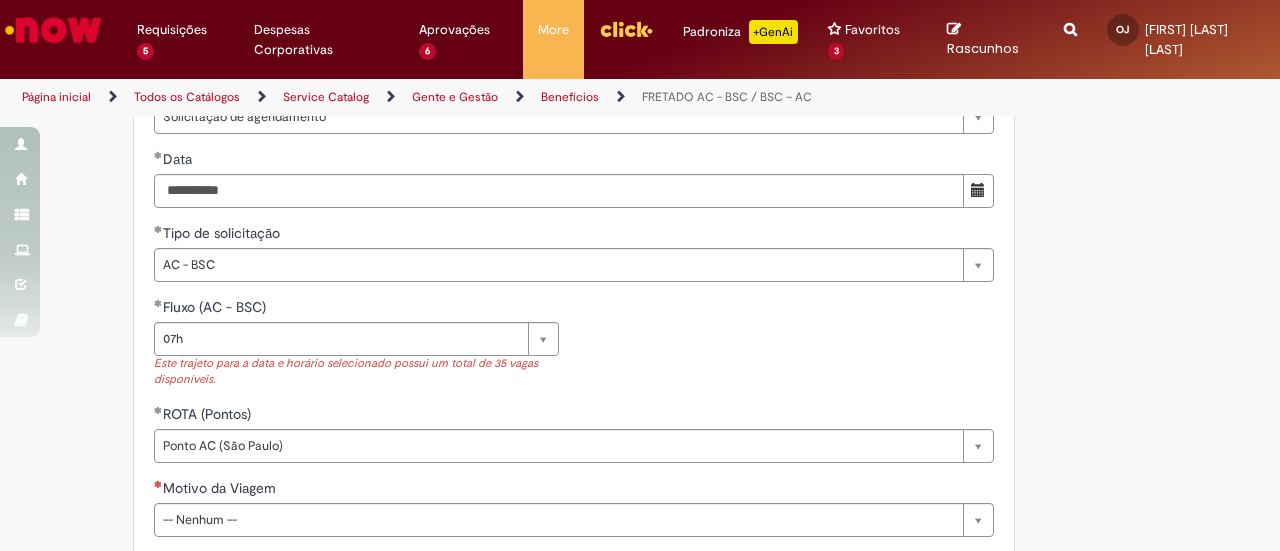 click on "**********" at bounding box center [640, 90] 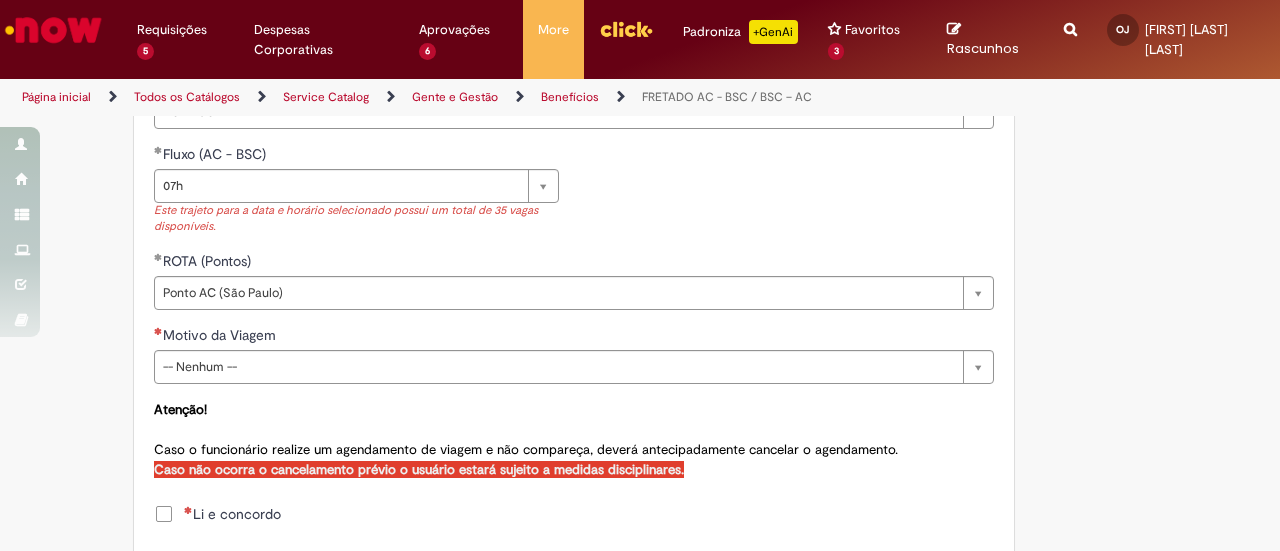 scroll, scrollTop: 1000, scrollLeft: 0, axis: vertical 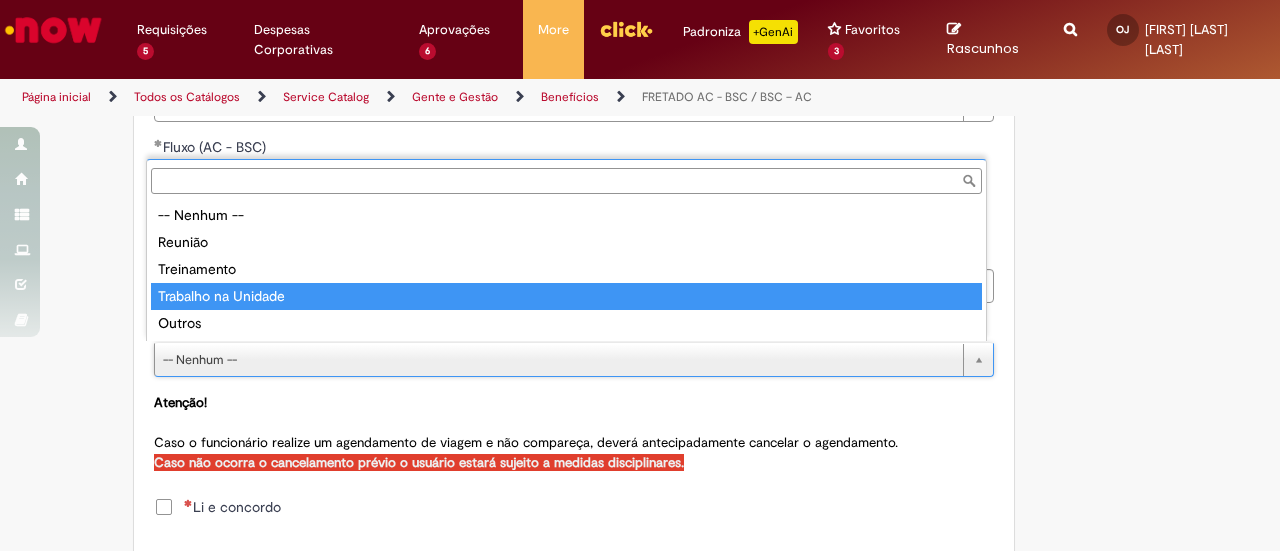 type on "**********" 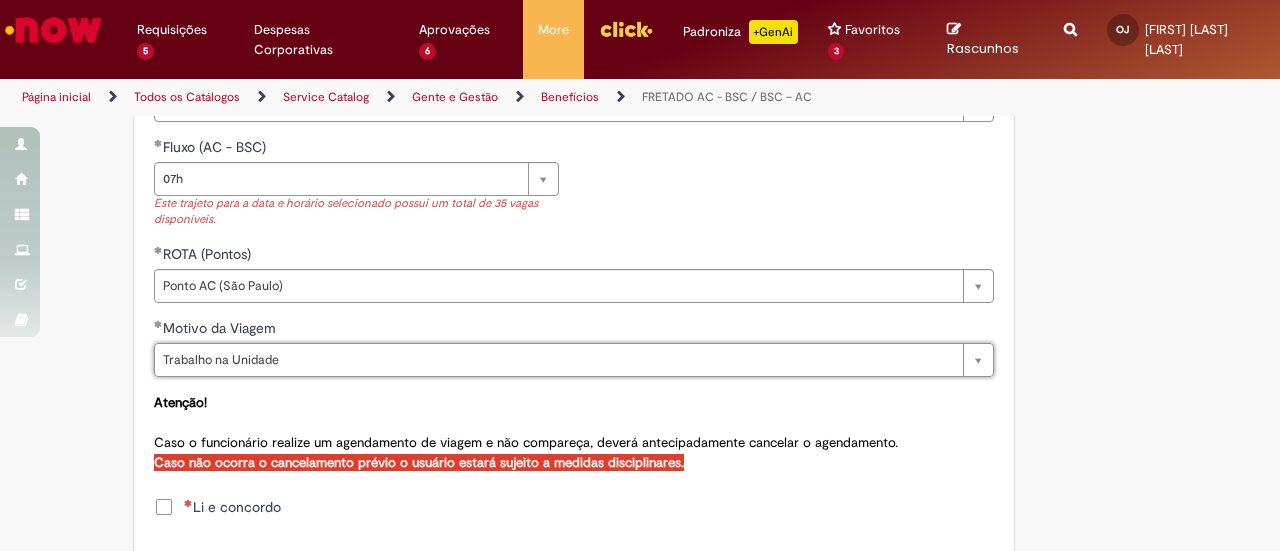 click on "**********" at bounding box center (640, -70) 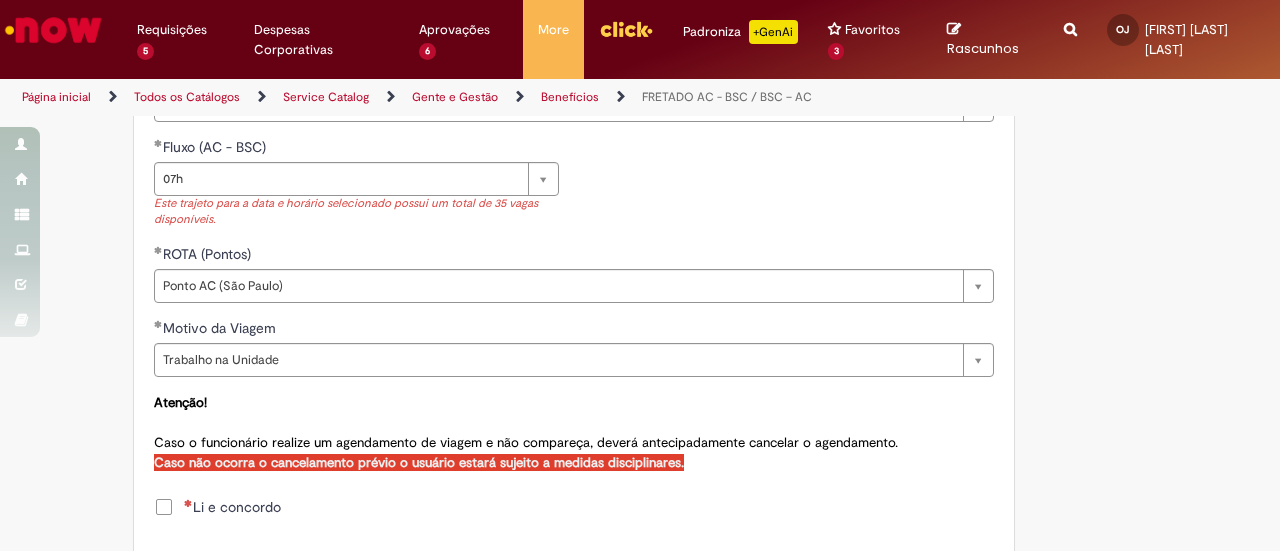 click on "Li e concordo" at bounding box center (232, 507) 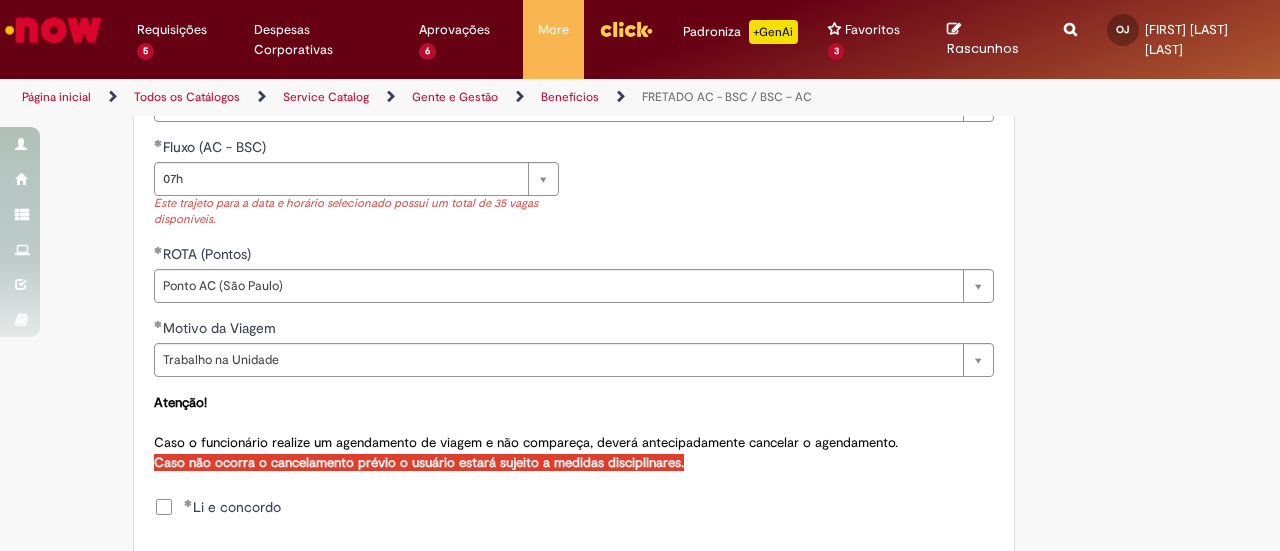scroll, scrollTop: 1187, scrollLeft: 0, axis: vertical 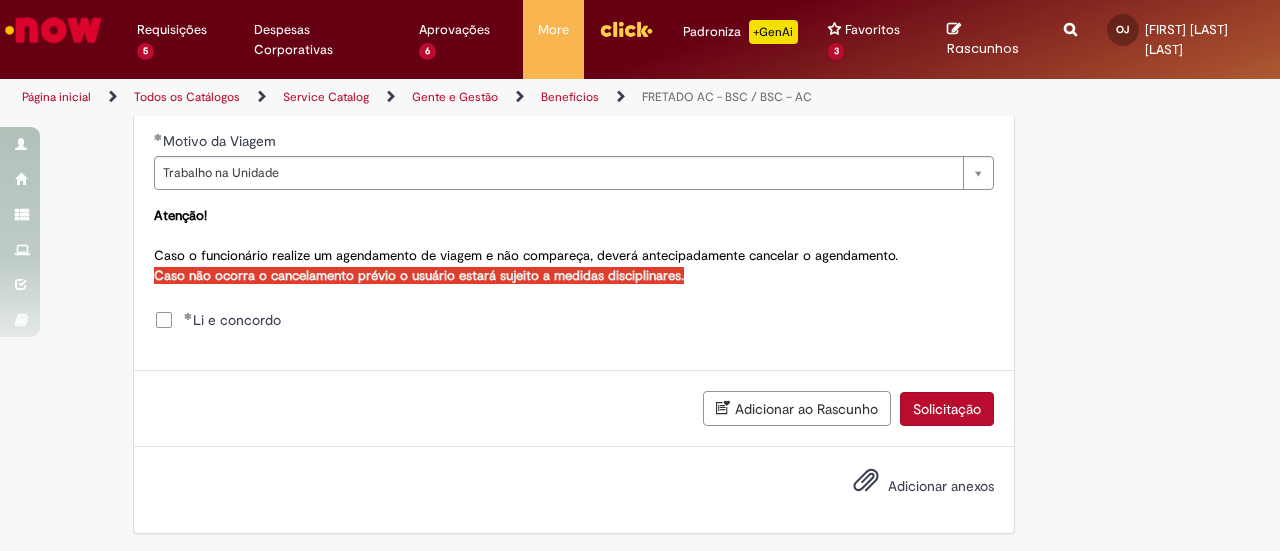 click on "Solicitação" at bounding box center [947, 409] 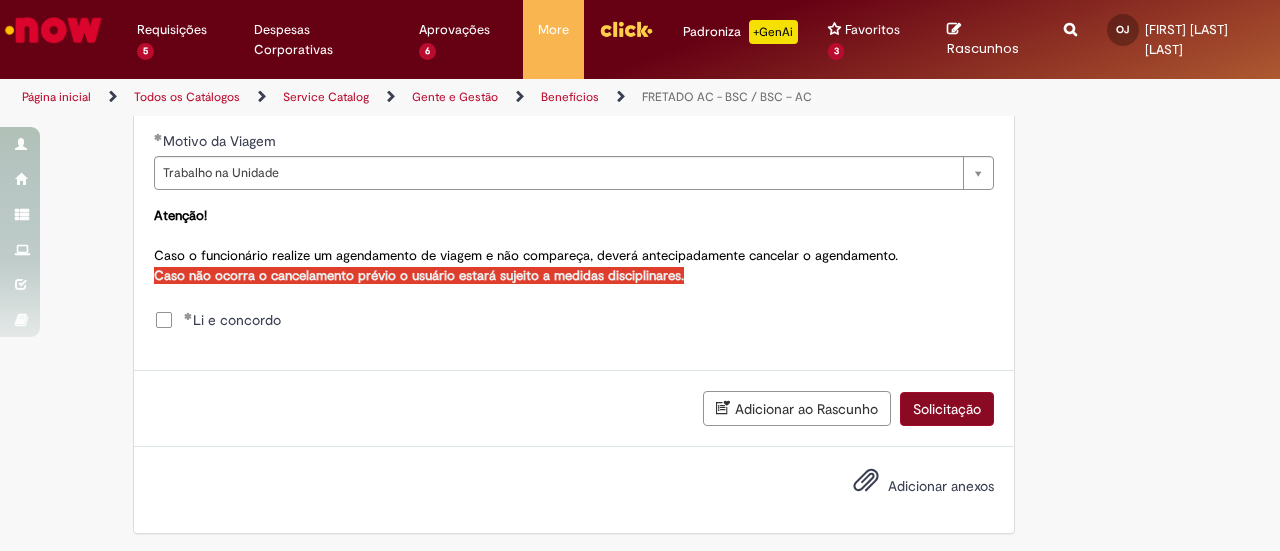 scroll, scrollTop: 1142, scrollLeft: 0, axis: vertical 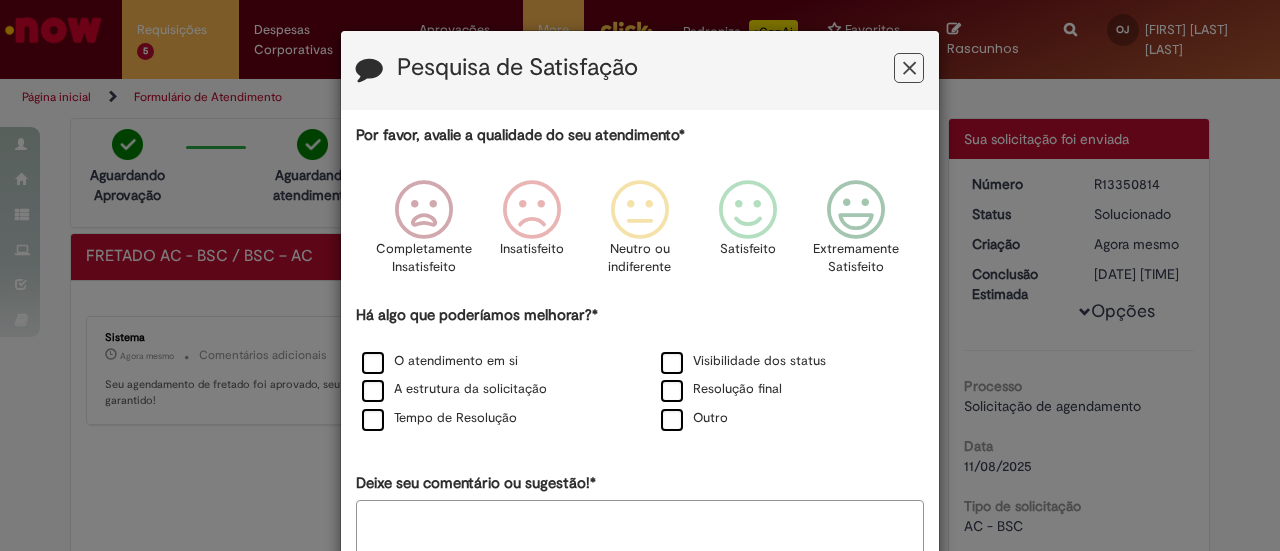 click at bounding box center (909, 68) 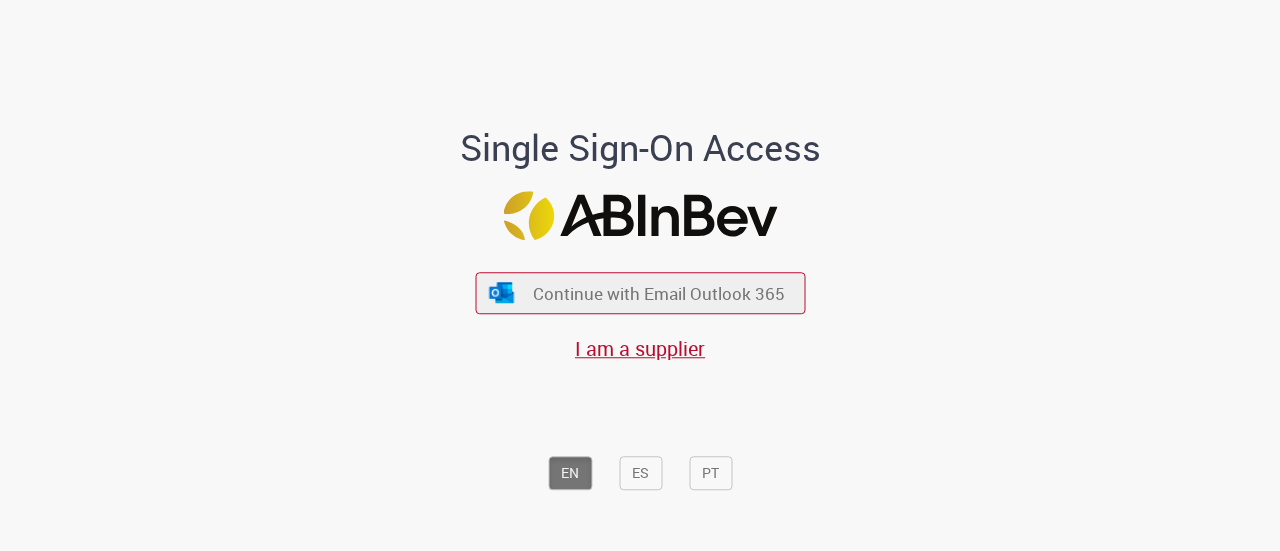 scroll, scrollTop: 0, scrollLeft: 0, axis: both 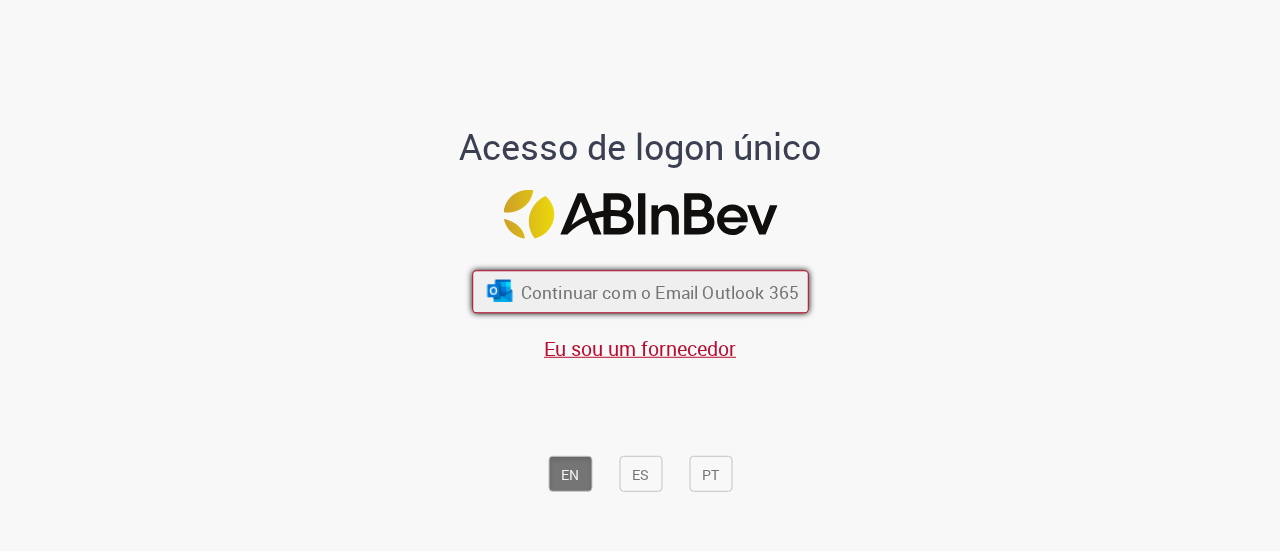 click on "Continuar com o Email Outlook 365" at bounding box center [659, 292] 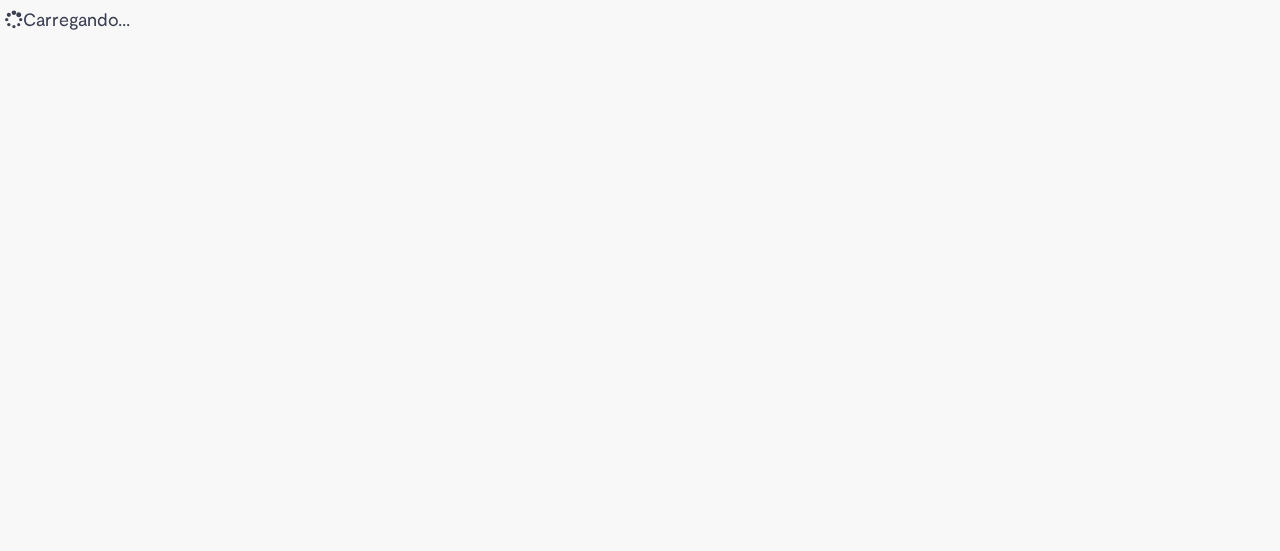 scroll, scrollTop: 0, scrollLeft: 0, axis: both 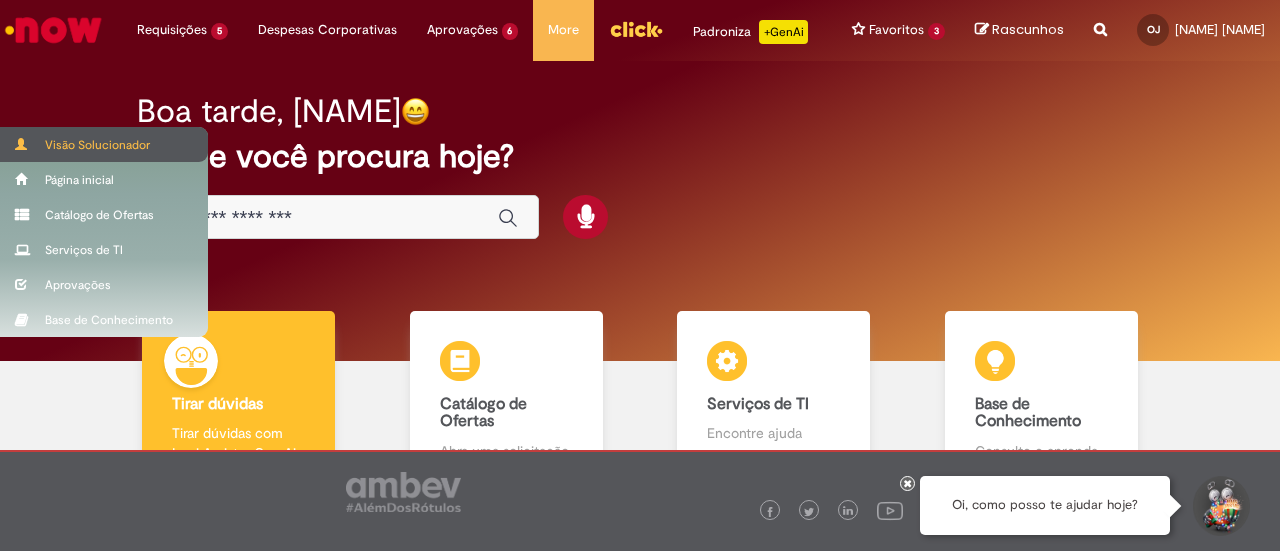 click on "Visão Solucionador" at bounding box center (104, 144) 